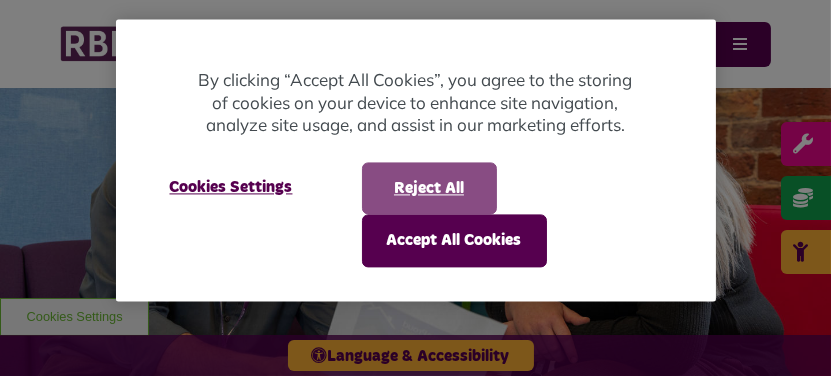 scroll, scrollTop: 0, scrollLeft: 0, axis: both 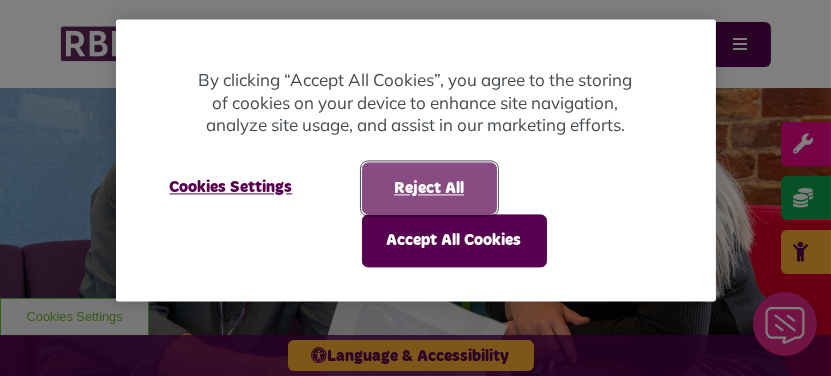 click on "Reject All" at bounding box center [429, 188] 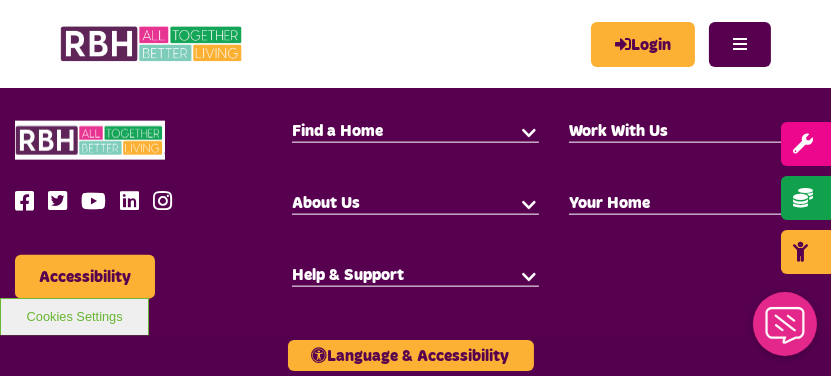 scroll, scrollTop: 2600, scrollLeft: 0, axis: vertical 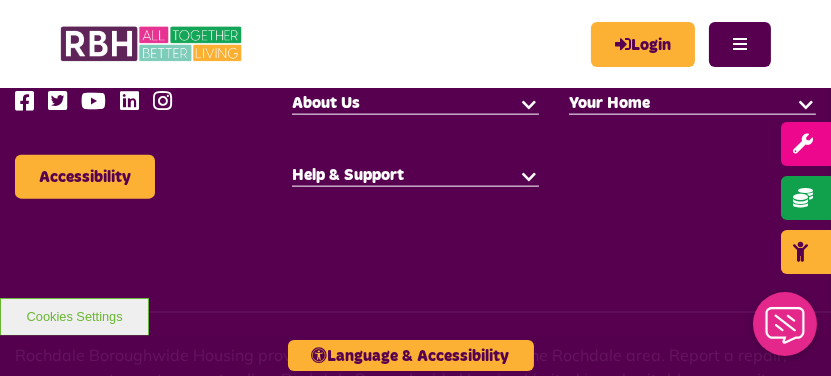 click at bounding box center (529, 31) 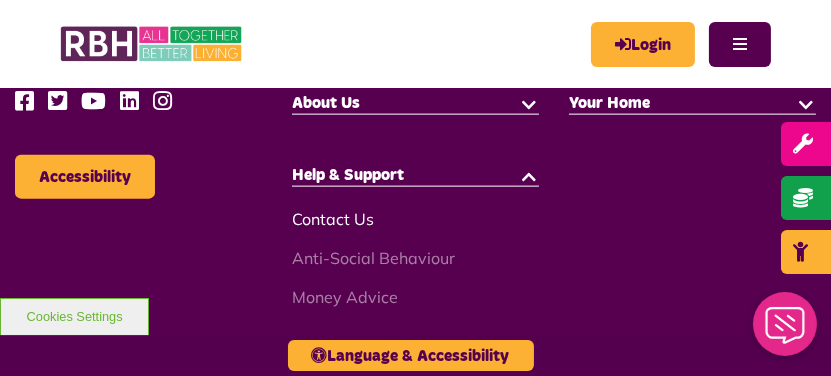 click on "Contact Us" at bounding box center [333, 219] 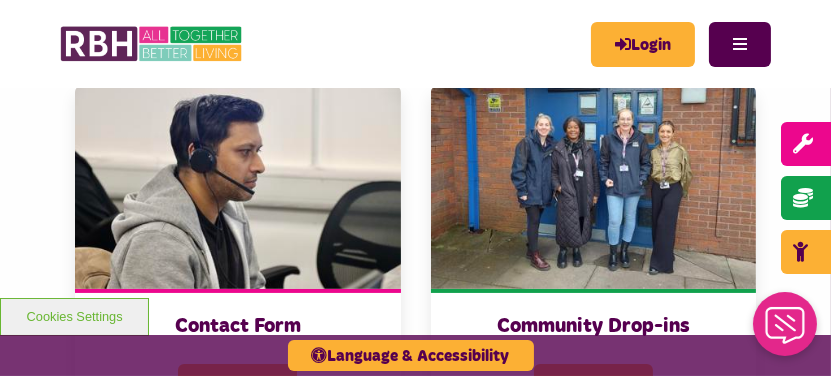 scroll, scrollTop: 400, scrollLeft: 0, axis: vertical 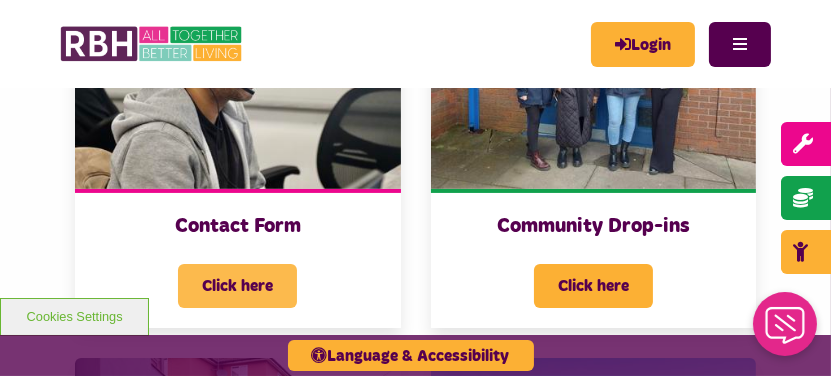 click on "Click here" at bounding box center (237, 286) 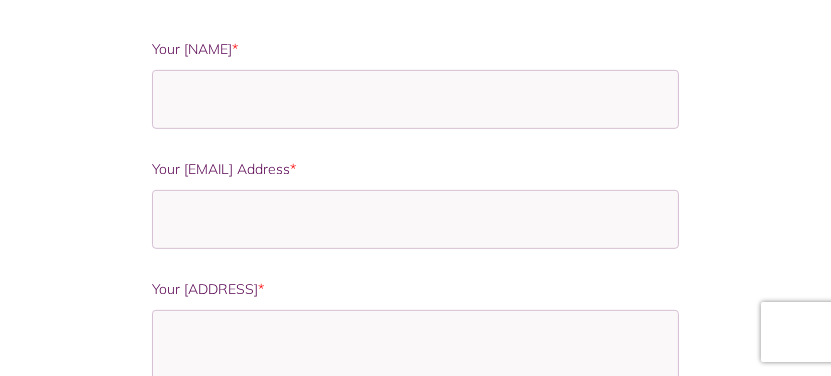 scroll, scrollTop: 800, scrollLeft: 0, axis: vertical 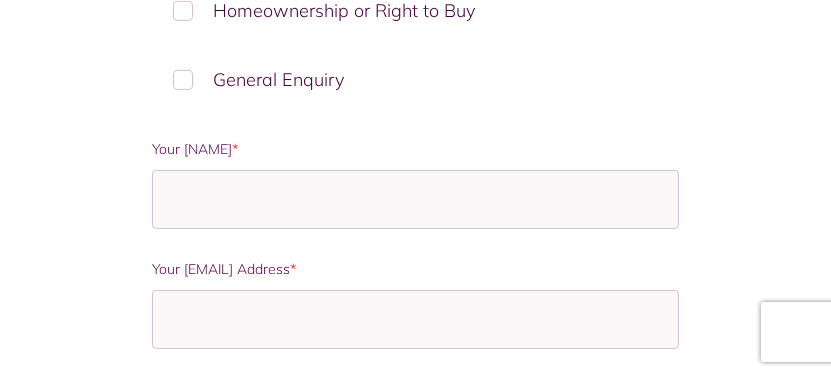 click on "General Enquiry" at bounding box center [415, 79] 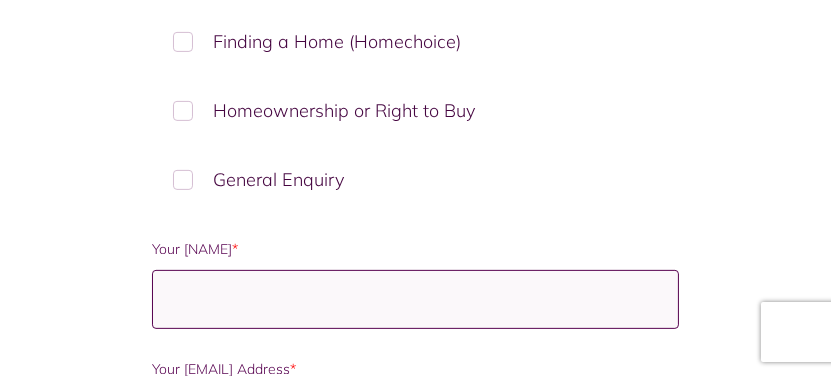 click on "Your Name                                              *" at bounding box center (415, 299) 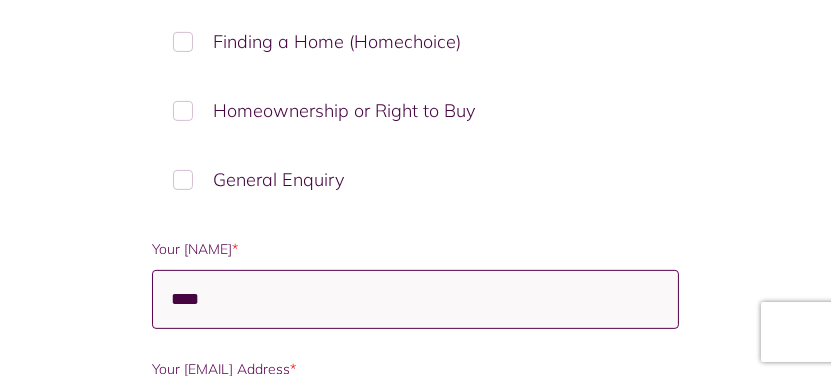 type on "**********" 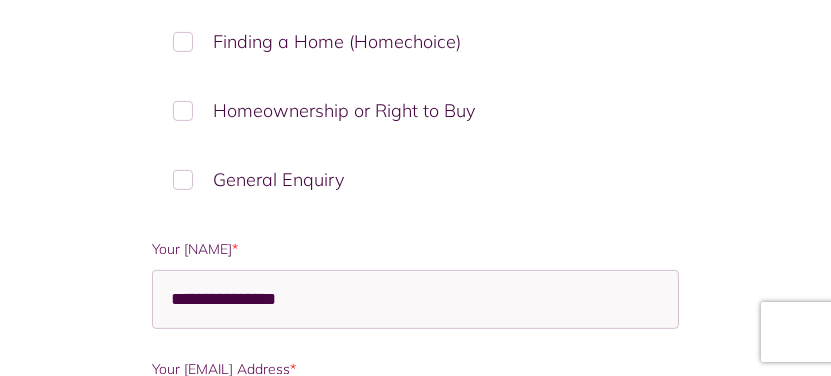 scroll, scrollTop: 928, scrollLeft: 0, axis: vertical 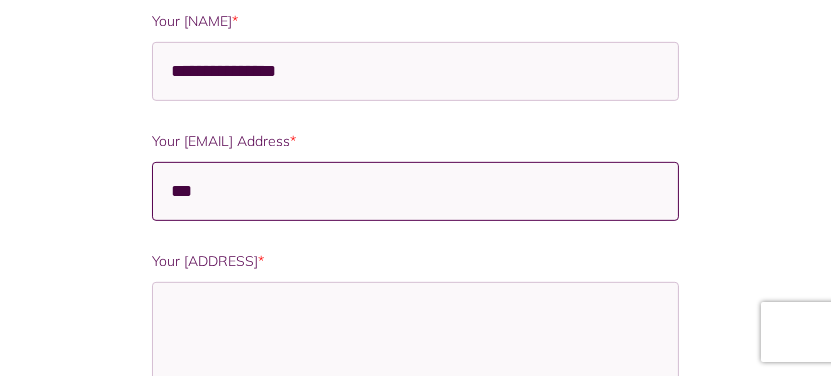 type on "**********" 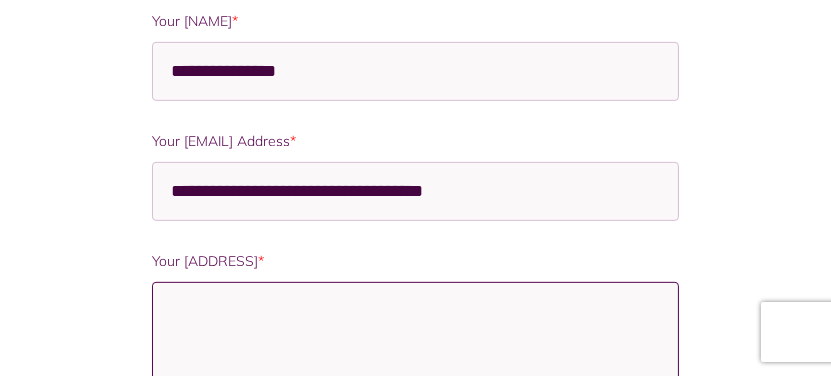 type on "**********" 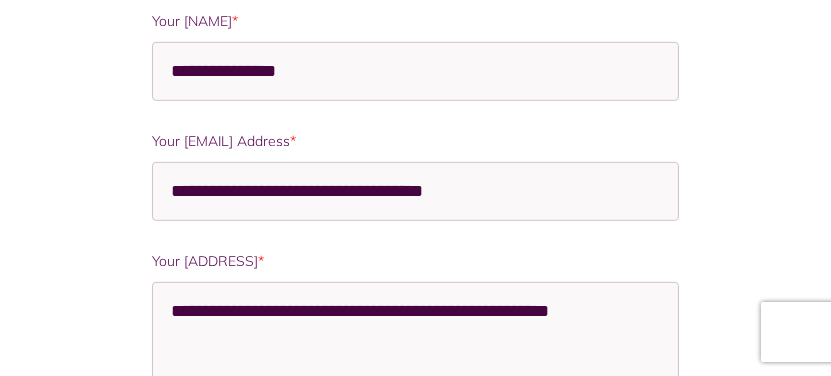 type on "**********" 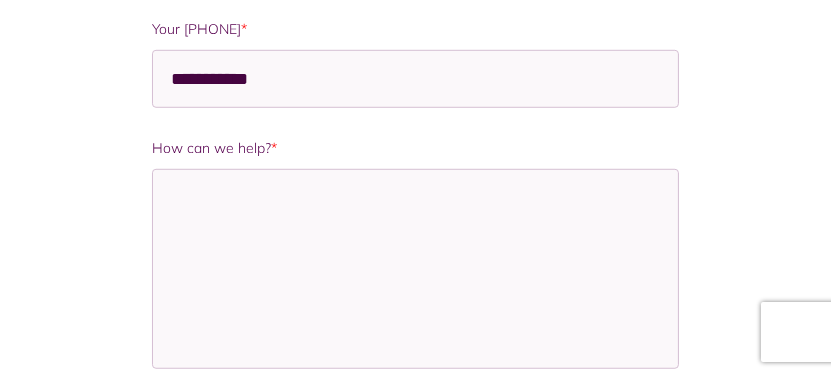 scroll, scrollTop: 1128, scrollLeft: 0, axis: vertical 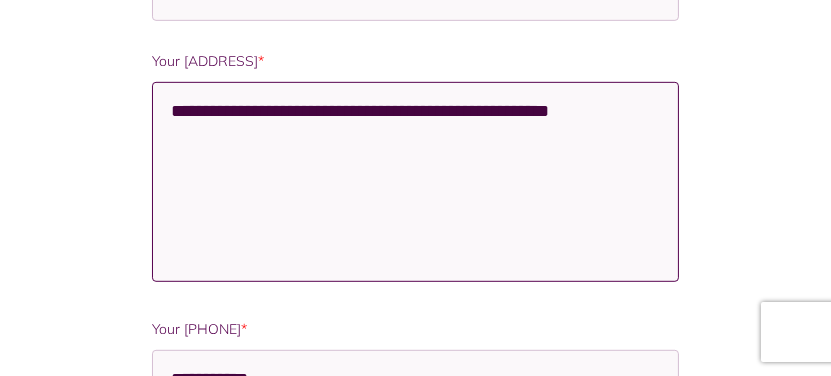 click on "**********" at bounding box center (415, 182) 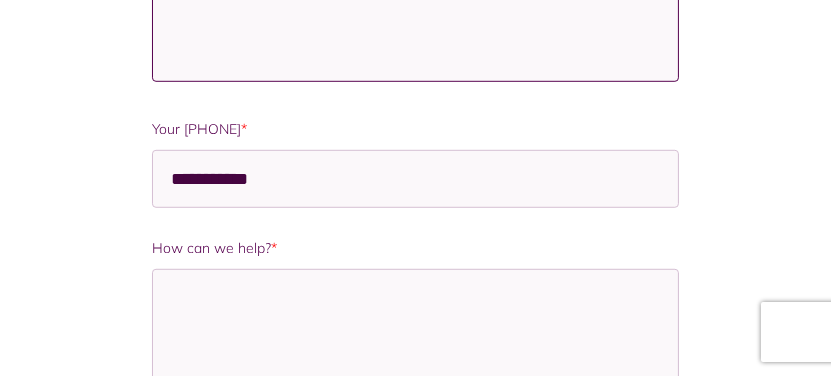 scroll, scrollTop: 1428, scrollLeft: 0, axis: vertical 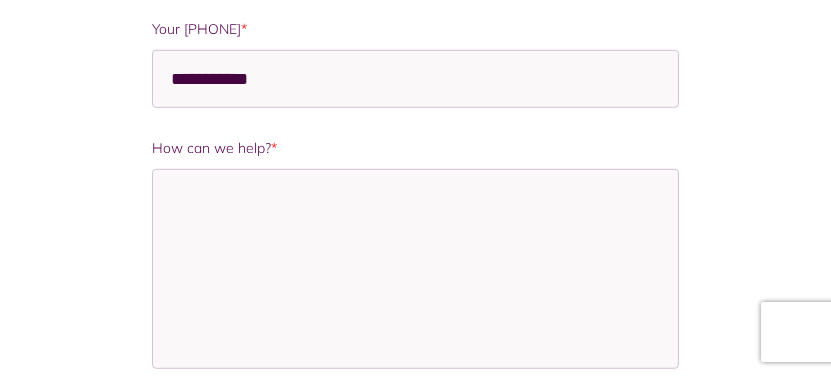 type on "**********" 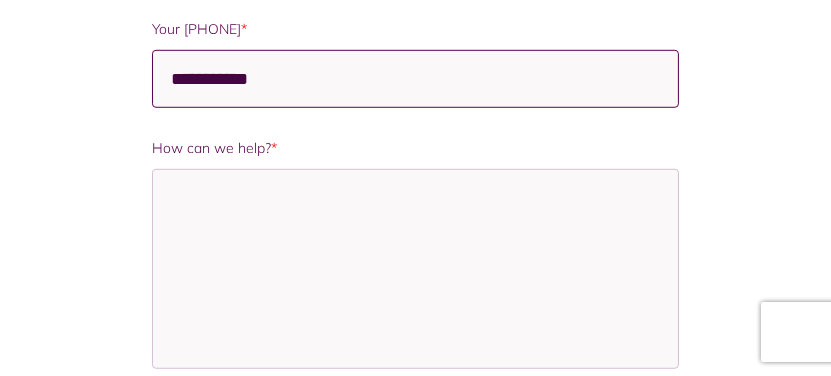 click on "**********" at bounding box center (415, 79) 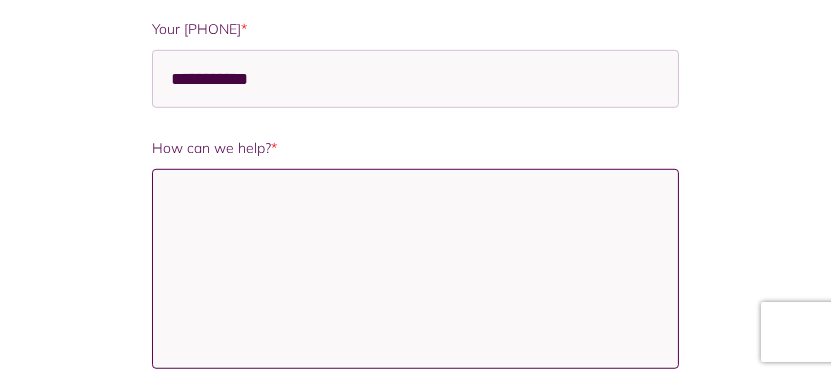 click on "How can we help?                                              *" at bounding box center (415, 269) 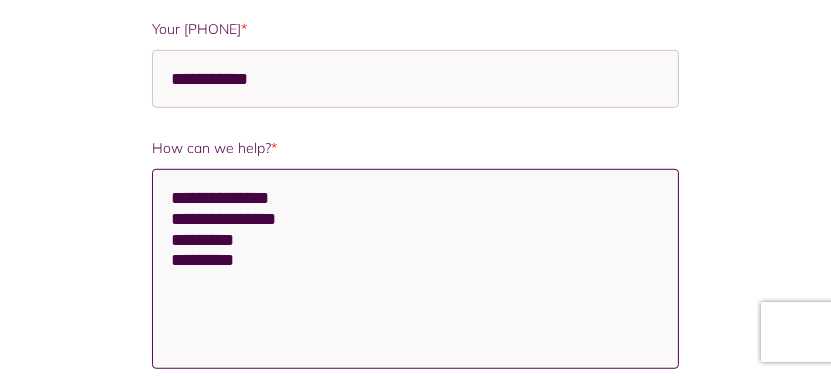 click on "**********" at bounding box center [415, 269] 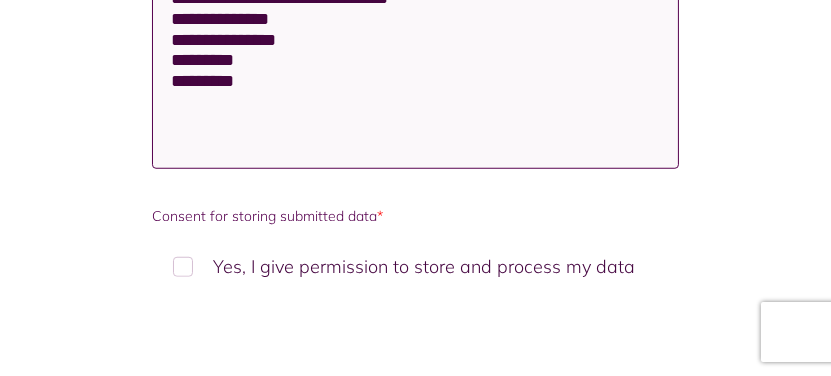 scroll, scrollTop: 1728, scrollLeft: 0, axis: vertical 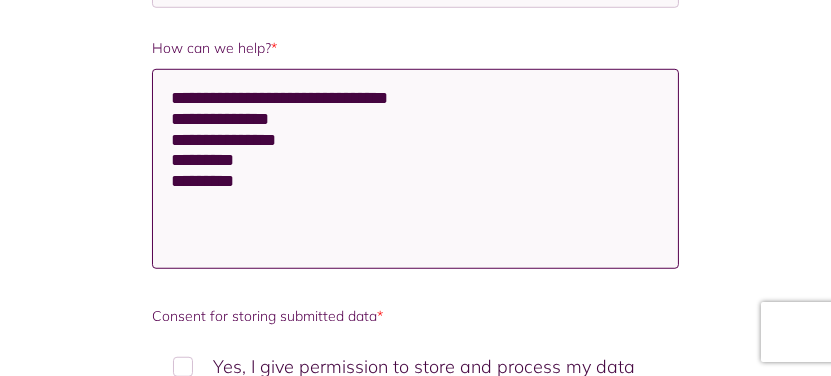 click on "**********" at bounding box center [415, 169] 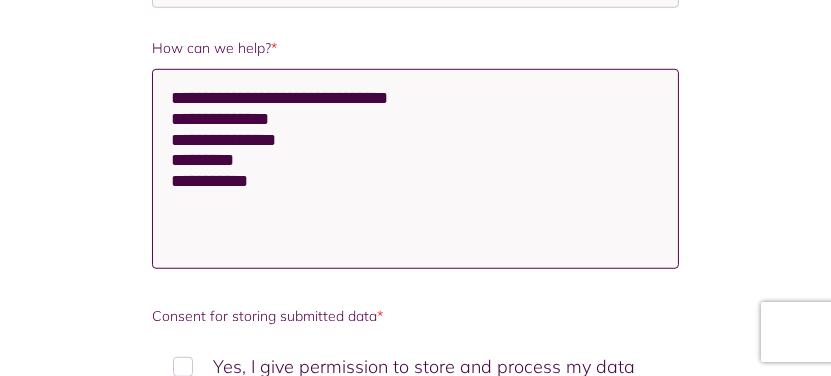 paste on "**********" 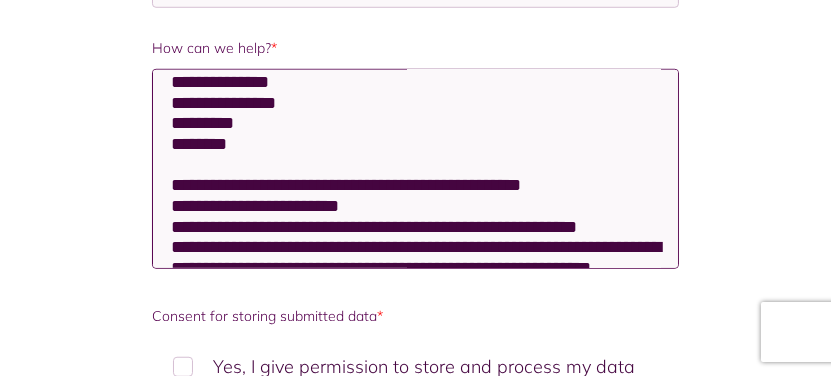 scroll, scrollTop: 0, scrollLeft: 0, axis: both 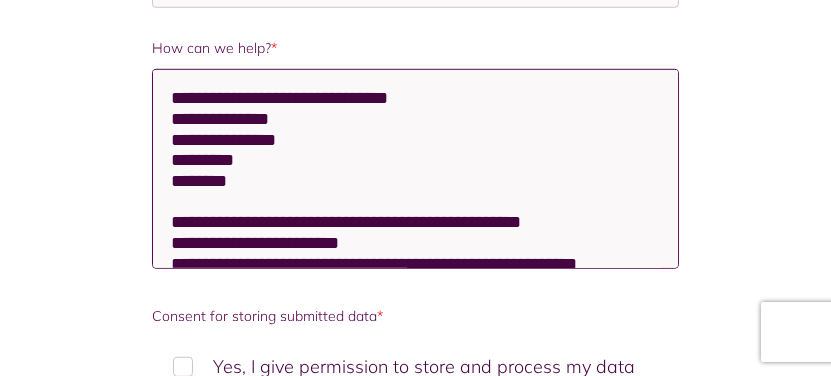 click on "**********" at bounding box center [415, 169] 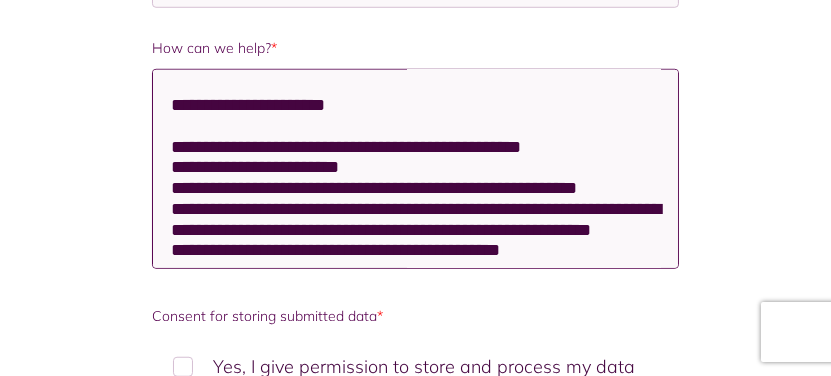 scroll, scrollTop: 317, scrollLeft: 0, axis: vertical 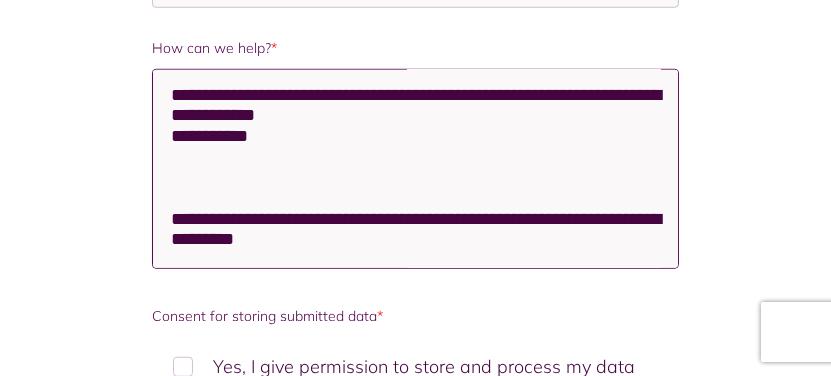 type on "**********" 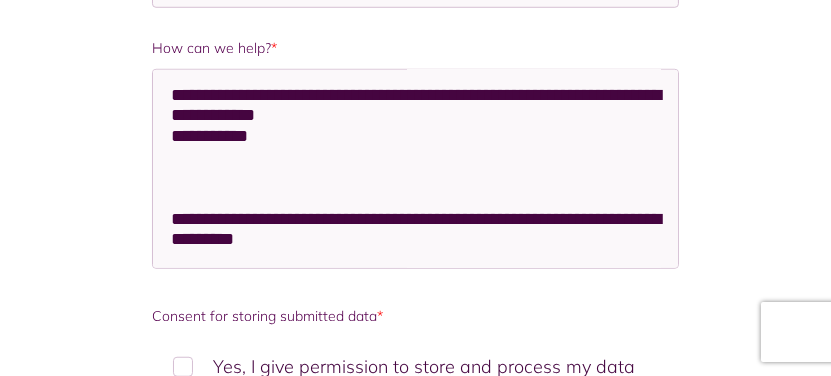 click on "Yes, I give permission to store and process my data" at bounding box center [415, 366] 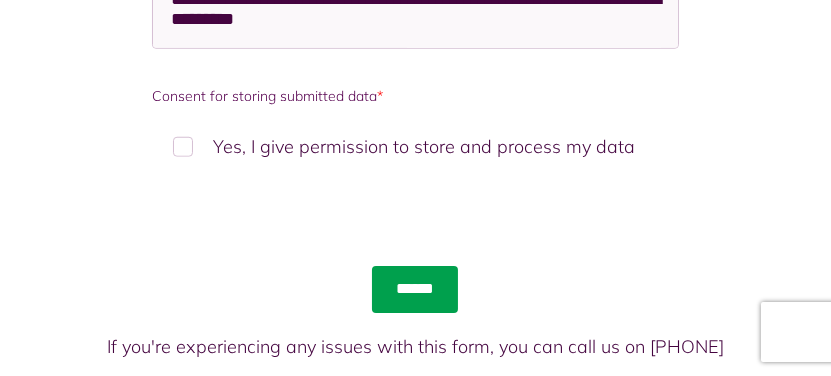 click on "******" at bounding box center [415, 289] 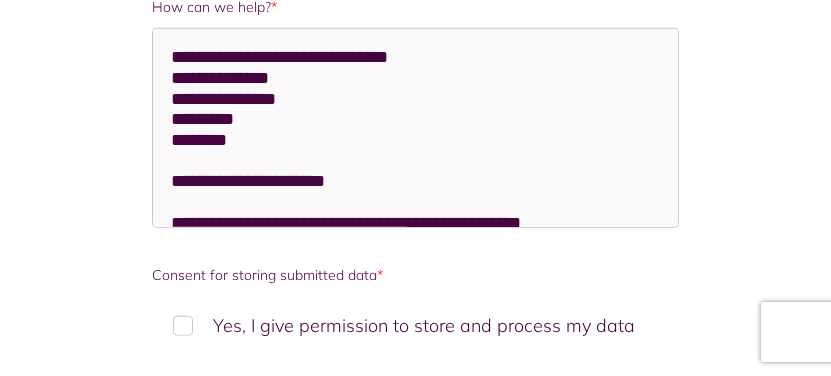 scroll, scrollTop: 1769, scrollLeft: 0, axis: vertical 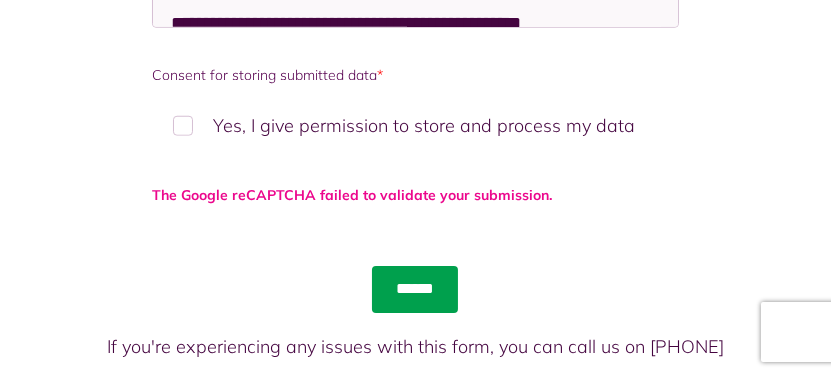 click on "******" at bounding box center (415, 289) 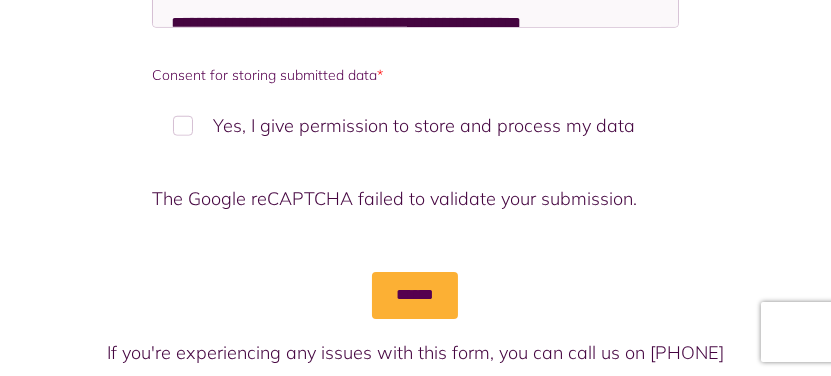 scroll, scrollTop: 1776, scrollLeft: 0, axis: vertical 